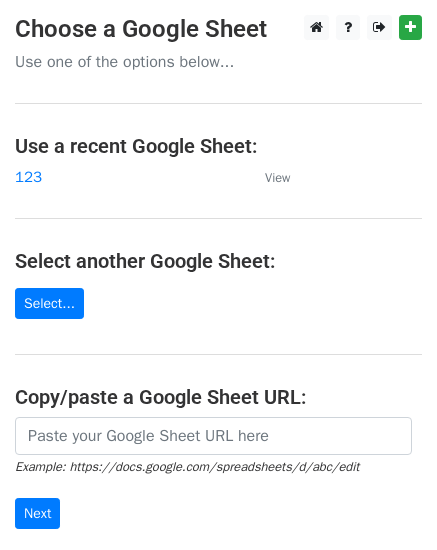 scroll, scrollTop: 0, scrollLeft: 0, axis: both 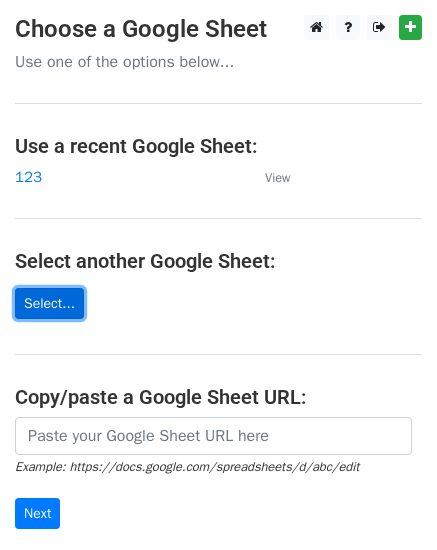 click on "Select..." at bounding box center (49, 303) 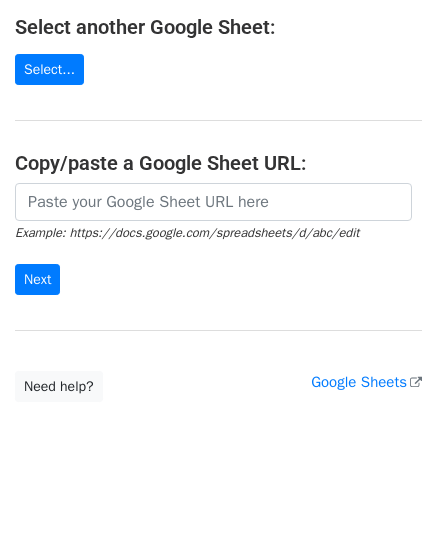 scroll, scrollTop: 246, scrollLeft: 0, axis: vertical 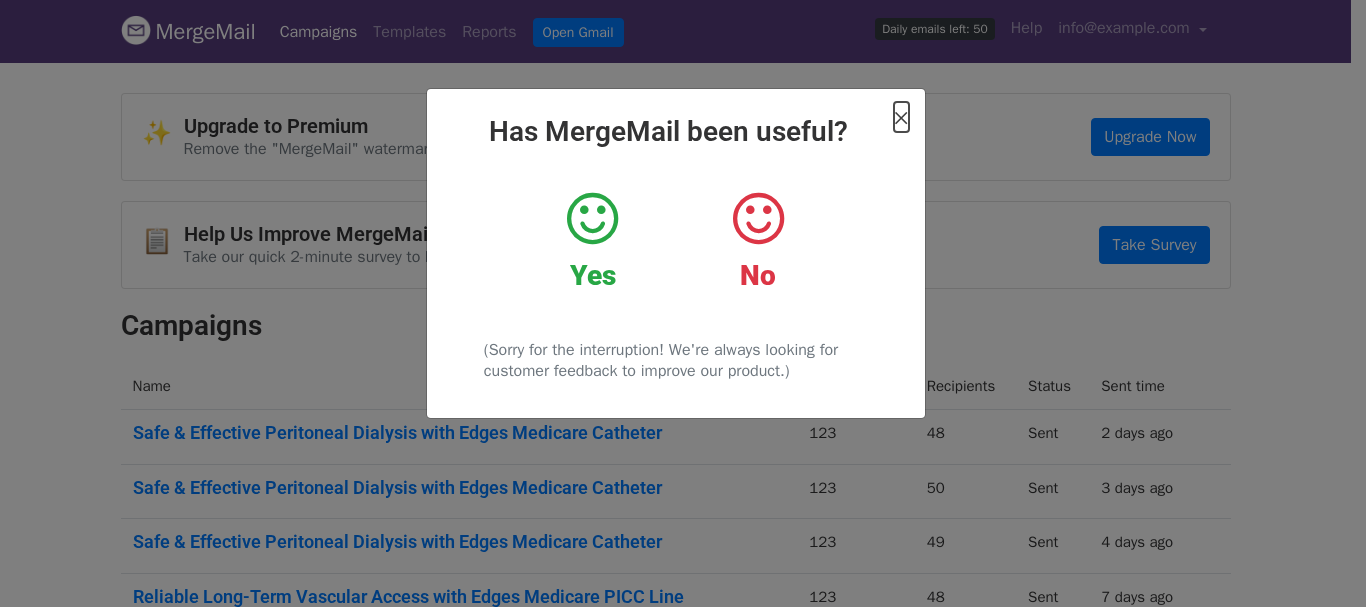click on "×" at bounding box center (901, 117) 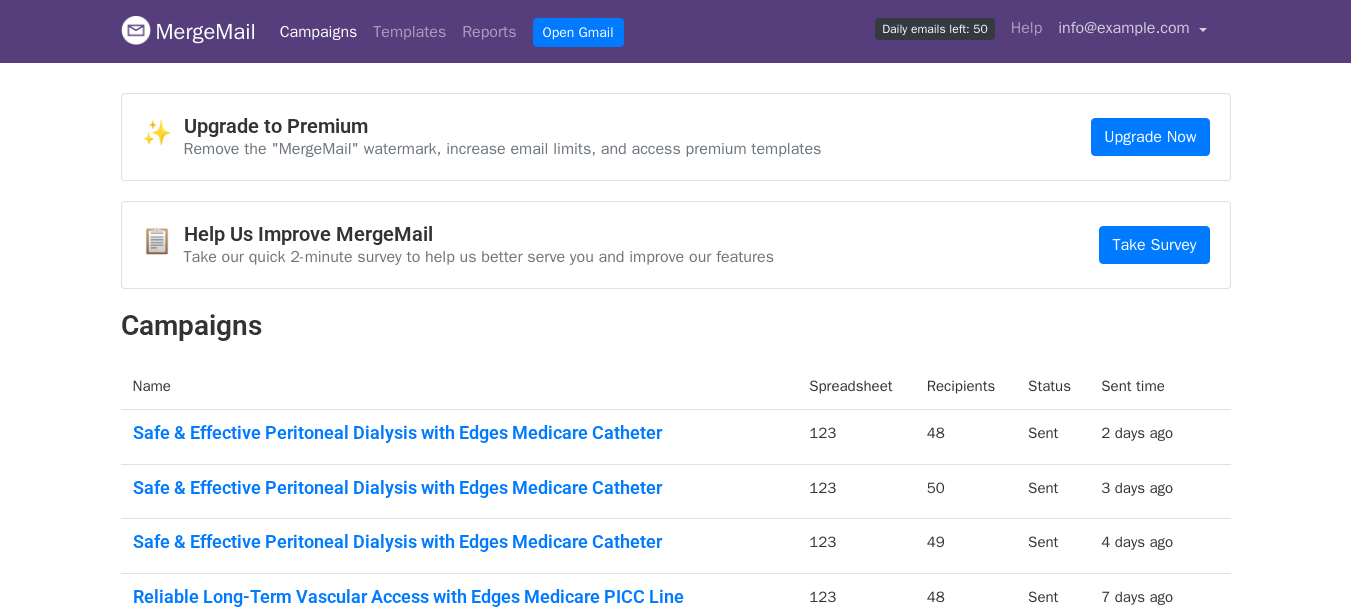 click on "info@edgesmedicare.com" at bounding box center [1132, 31] 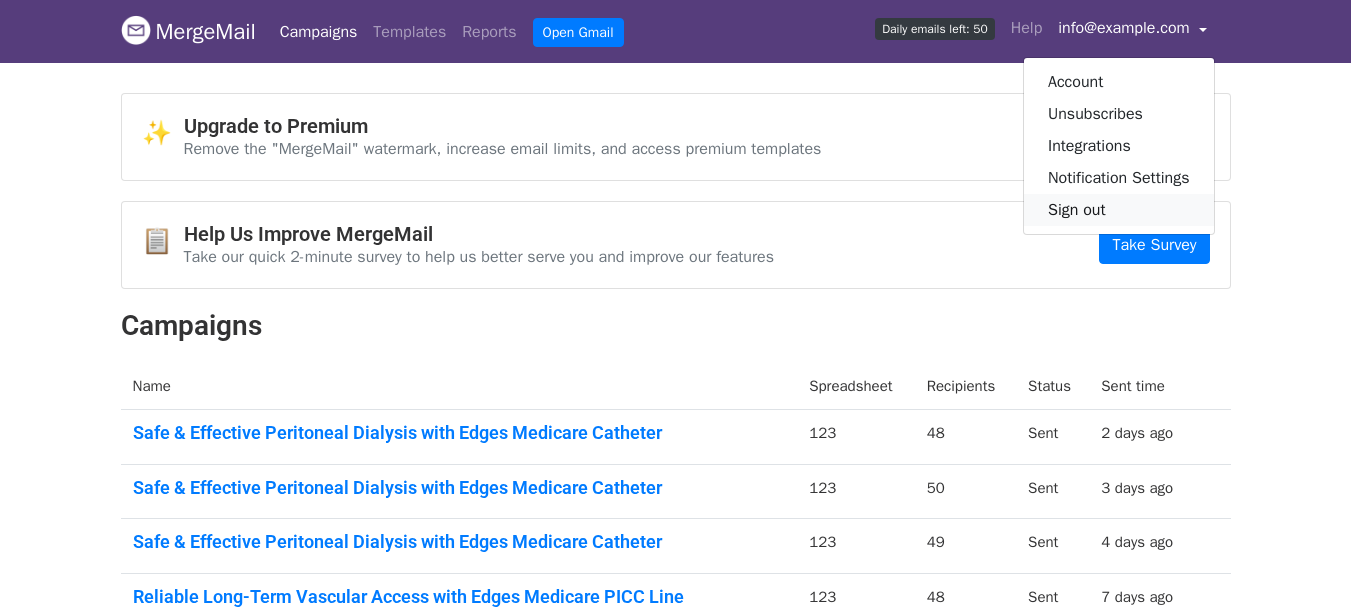 click on "Sign out" at bounding box center [1119, 210] 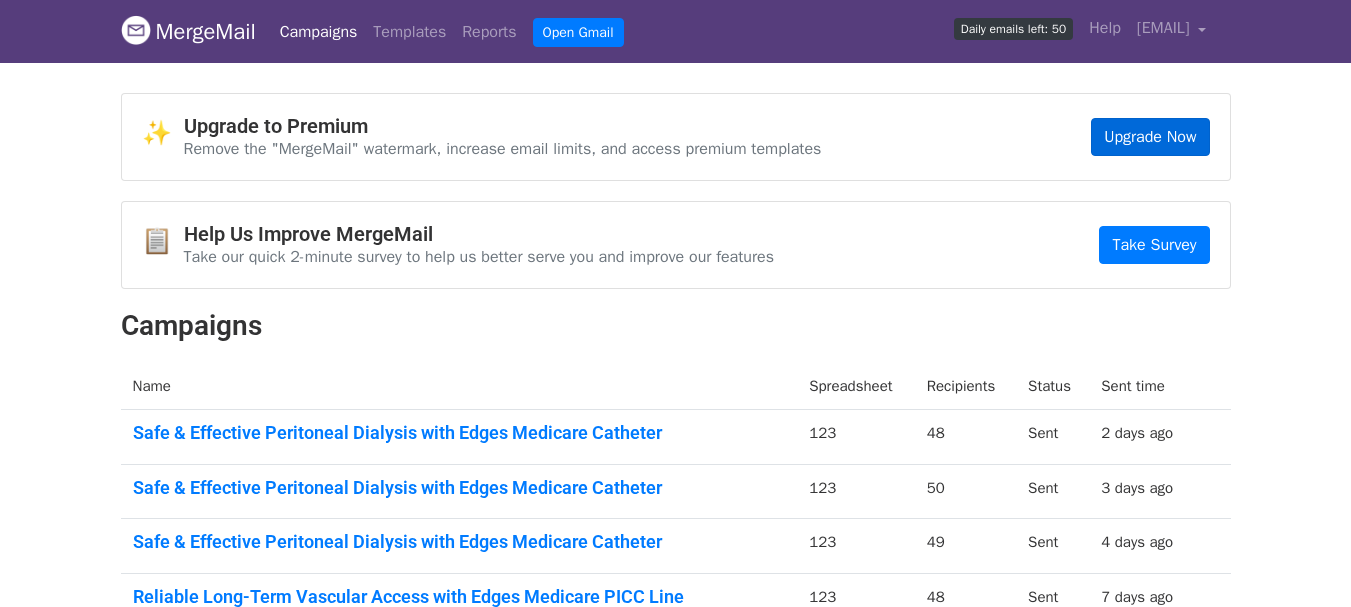 scroll, scrollTop: 0, scrollLeft: 0, axis: both 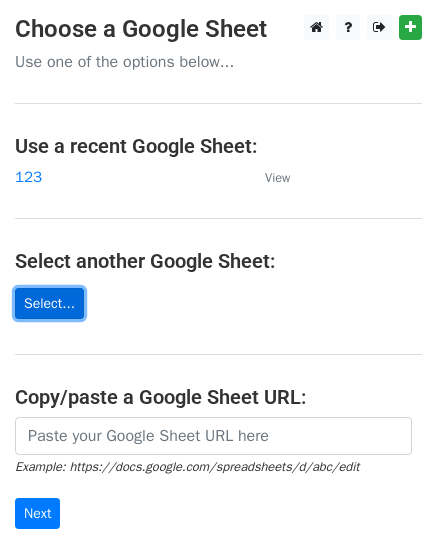 click on "Select..." at bounding box center [49, 303] 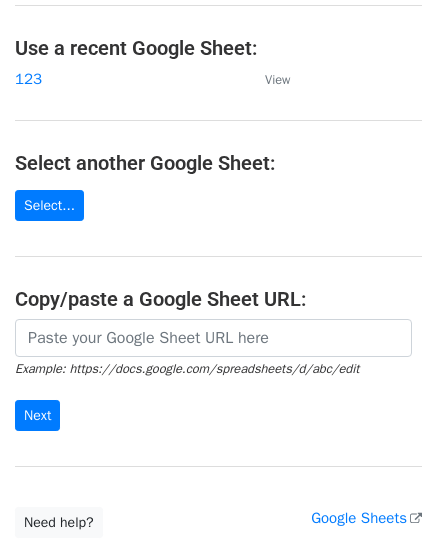 scroll, scrollTop: 246, scrollLeft: 0, axis: vertical 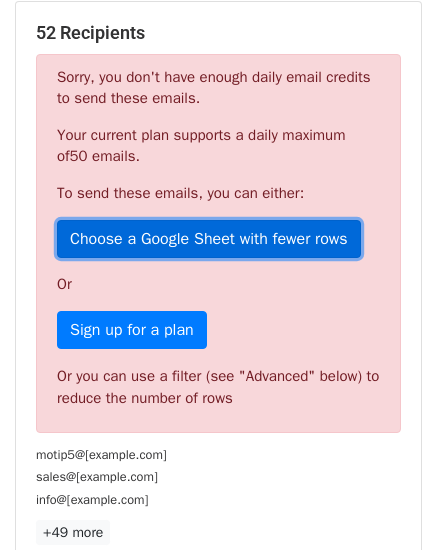 click on "Choose a Google Sheet with fewer rows" at bounding box center (209, 239) 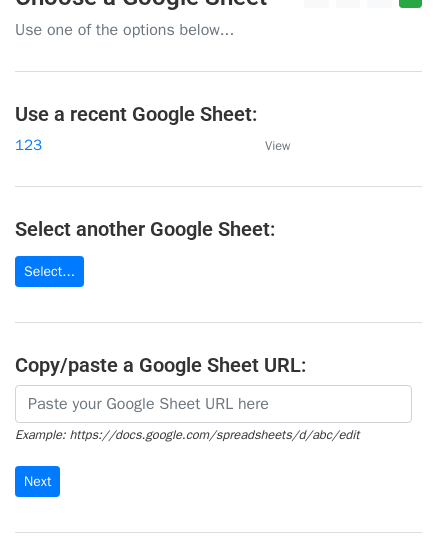 scroll, scrollTop: 0, scrollLeft: 0, axis: both 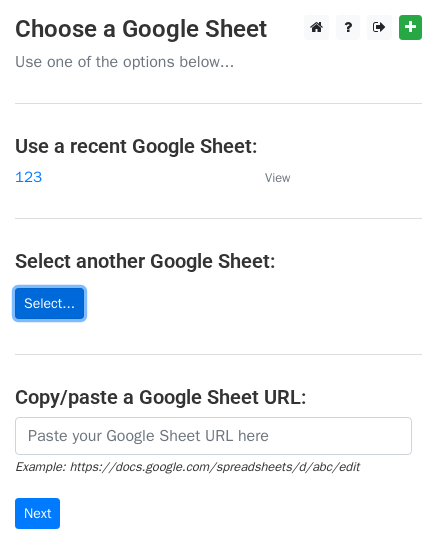 click on "Select..." at bounding box center [49, 303] 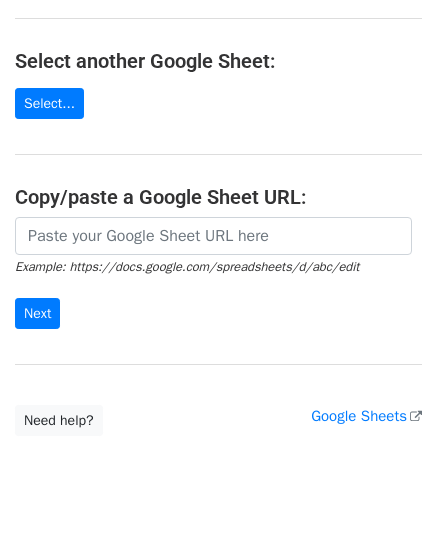 scroll, scrollTop: 217, scrollLeft: 0, axis: vertical 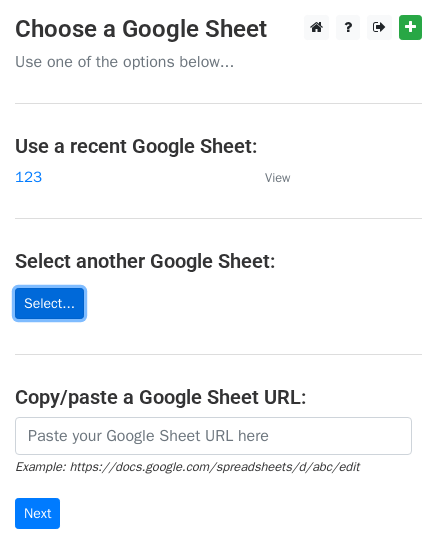 click on "Select..." at bounding box center [49, 303] 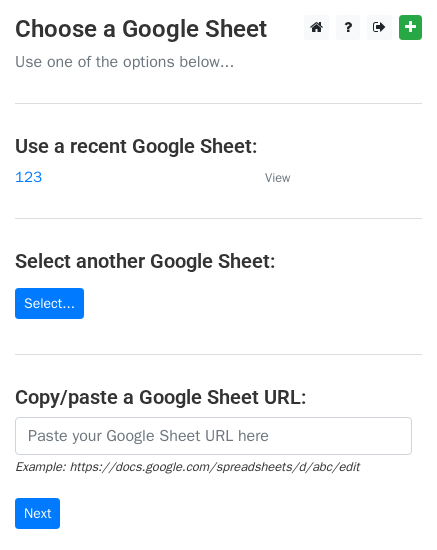 scroll, scrollTop: 0, scrollLeft: 0, axis: both 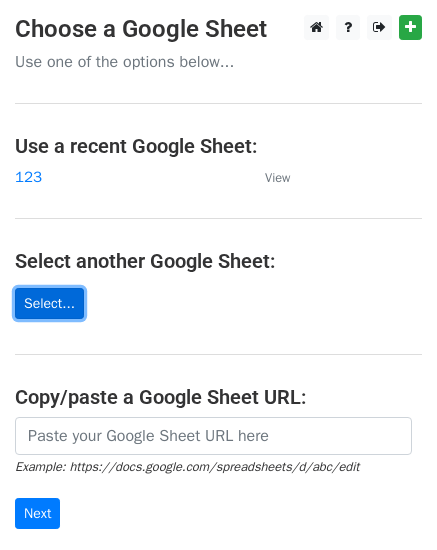 click on "Select..." at bounding box center (49, 303) 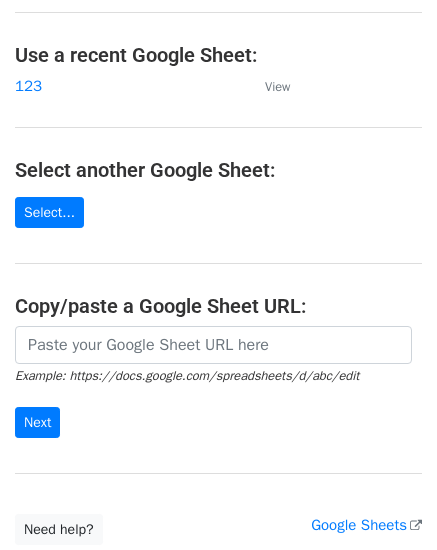 scroll, scrollTop: 246, scrollLeft: 0, axis: vertical 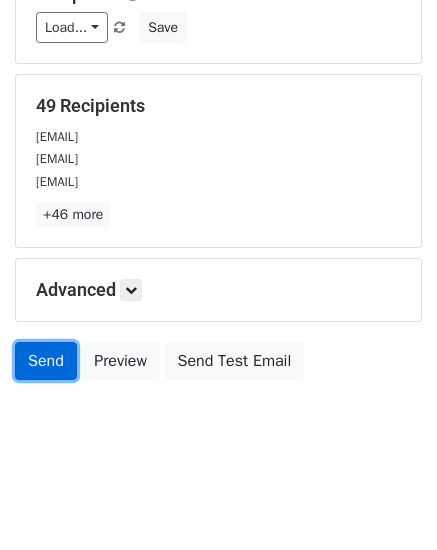 click on "Send" at bounding box center [46, 361] 